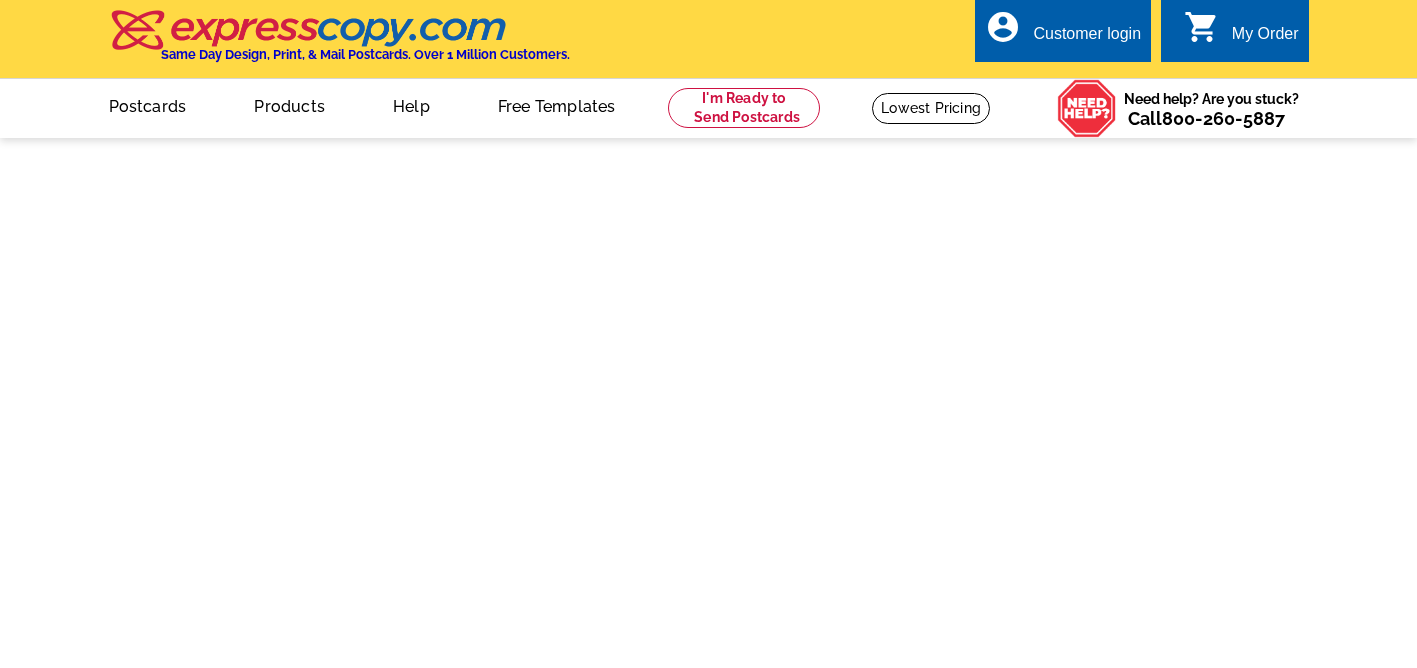 scroll, scrollTop: 0, scrollLeft: 0, axis: both 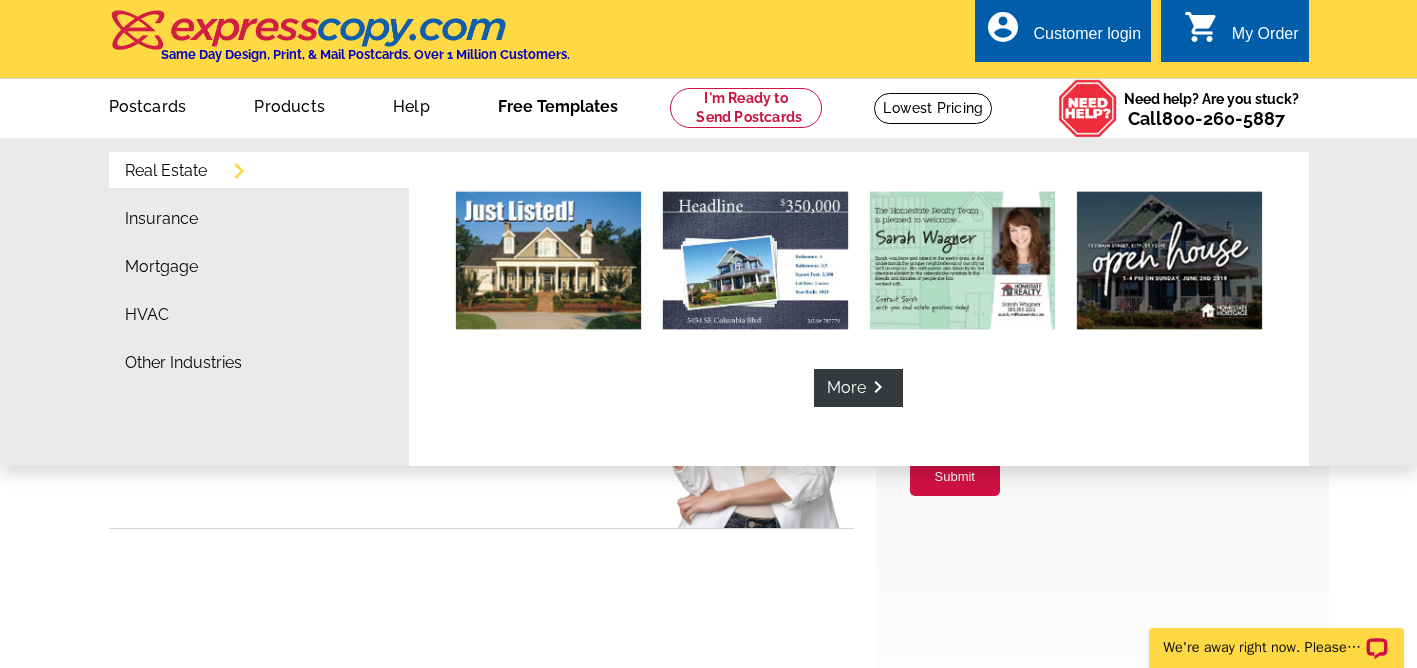 click on "Free Templates" at bounding box center [558, 104] 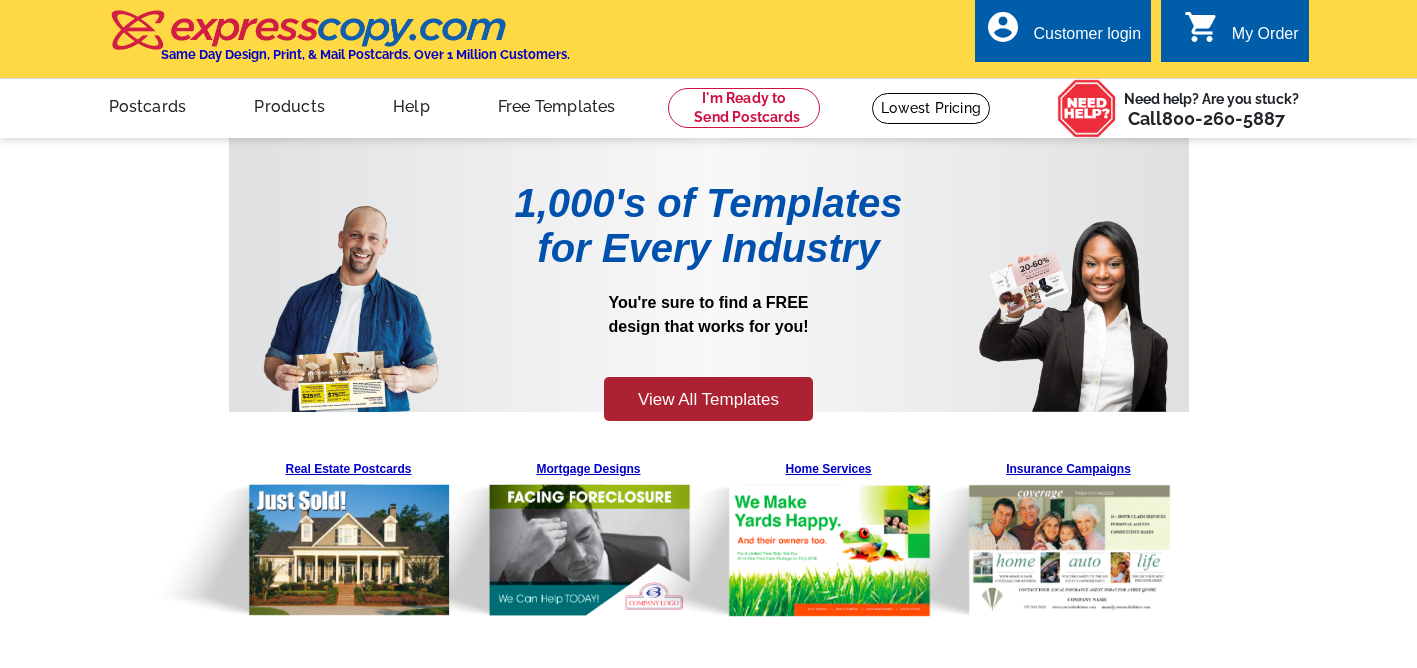 scroll, scrollTop: 0, scrollLeft: 0, axis: both 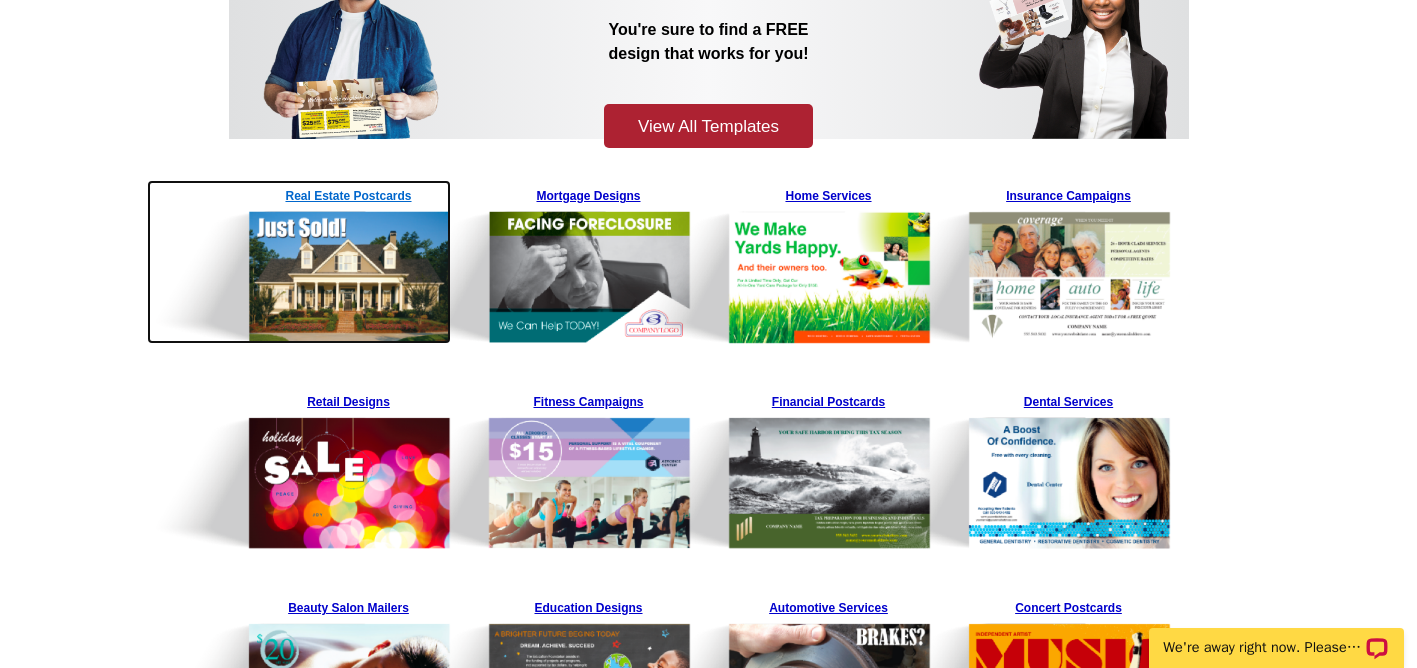 click at bounding box center [299, 262] 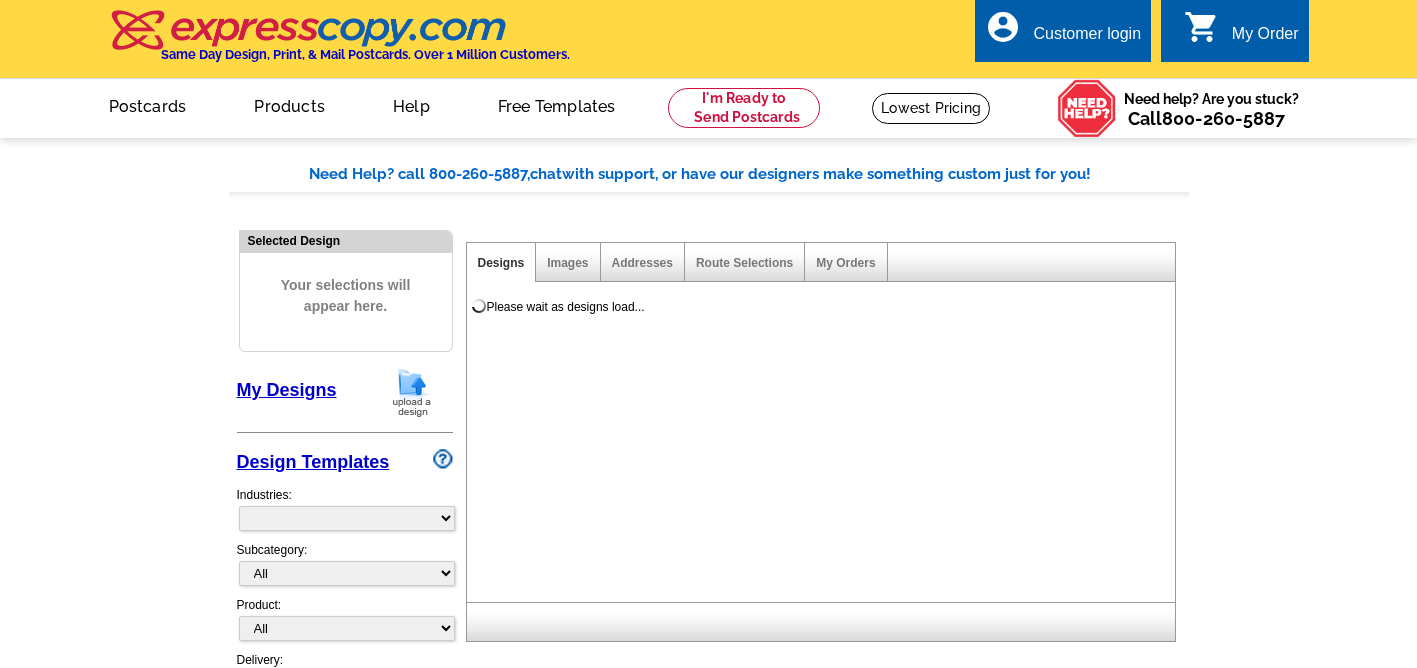 scroll, scrollTop: 0, scrollLeft: 0, axis: both 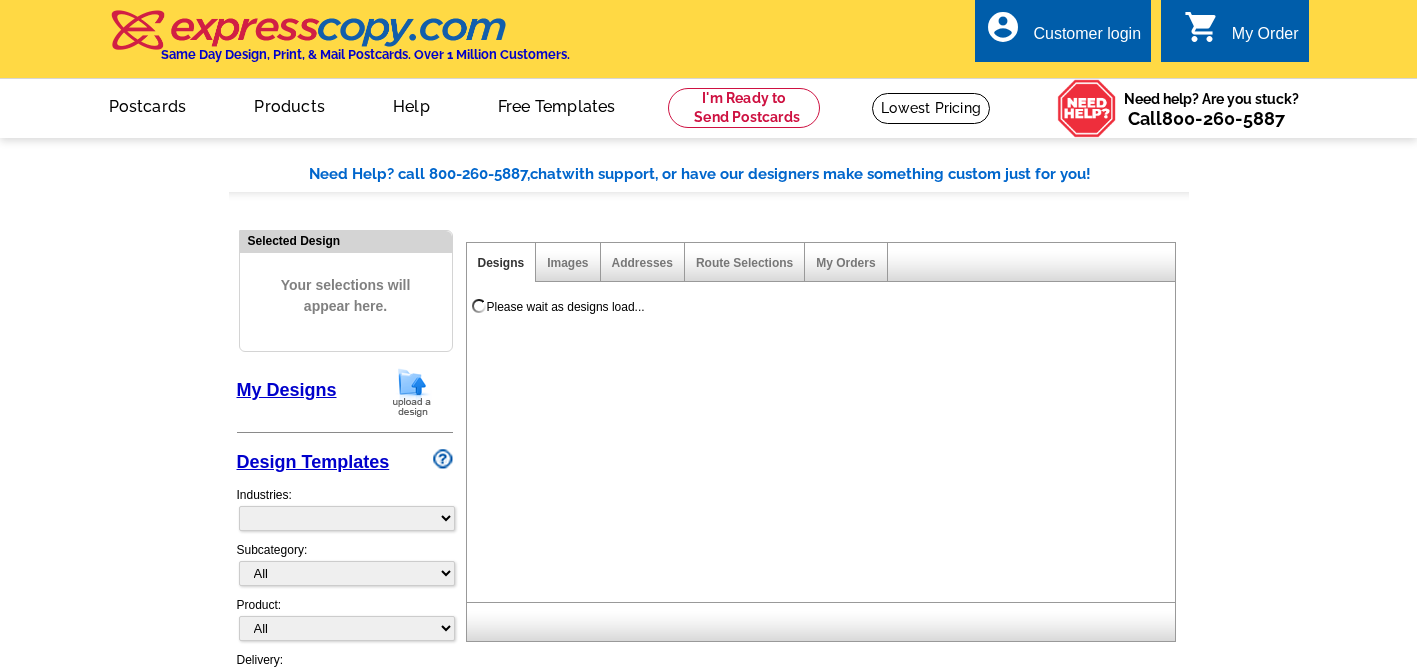 select on "785" 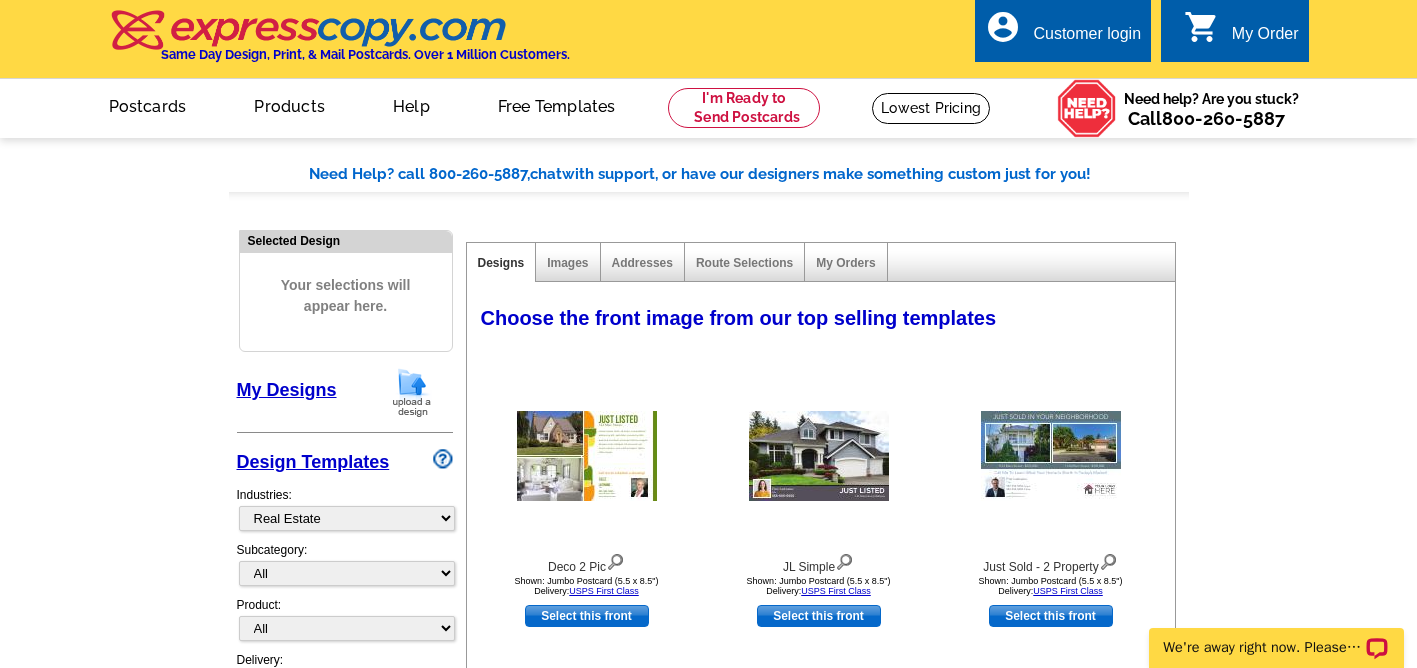 scroll, scrollTop: 0, scrollLeft: 0, axis: both 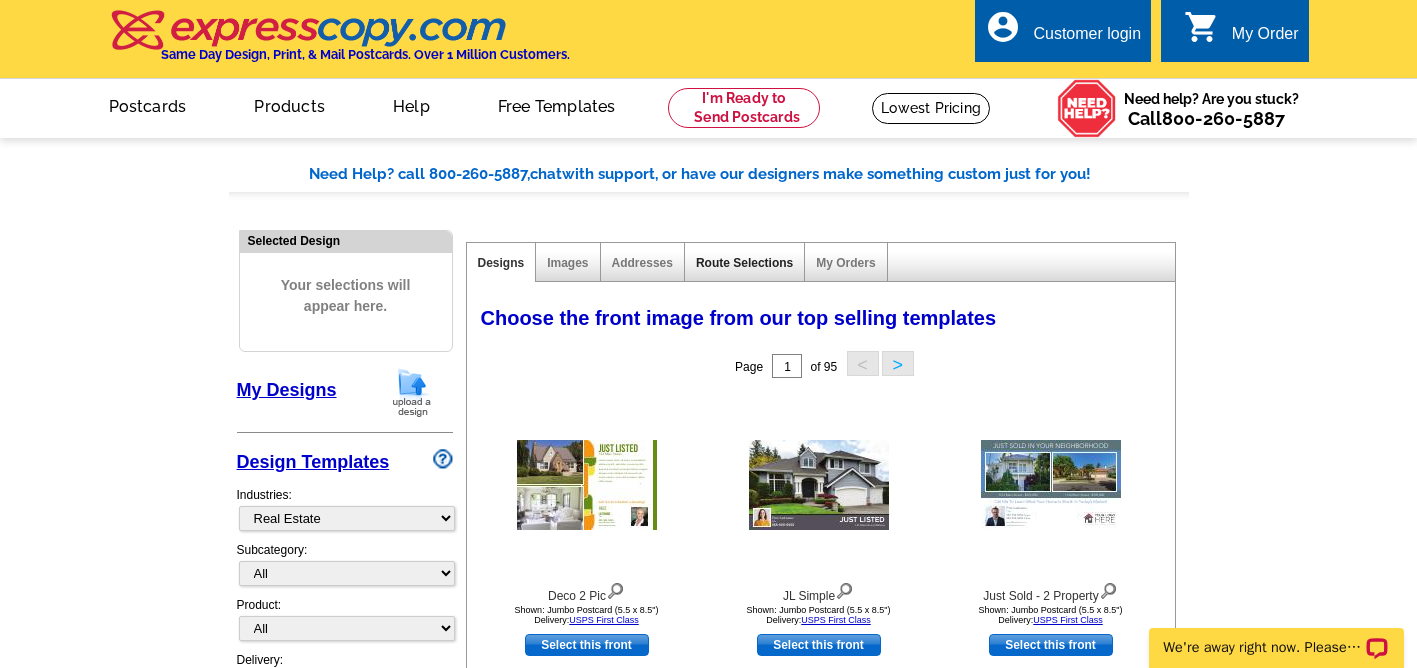 click on "Route Selections" at bounding box center (744, 263) 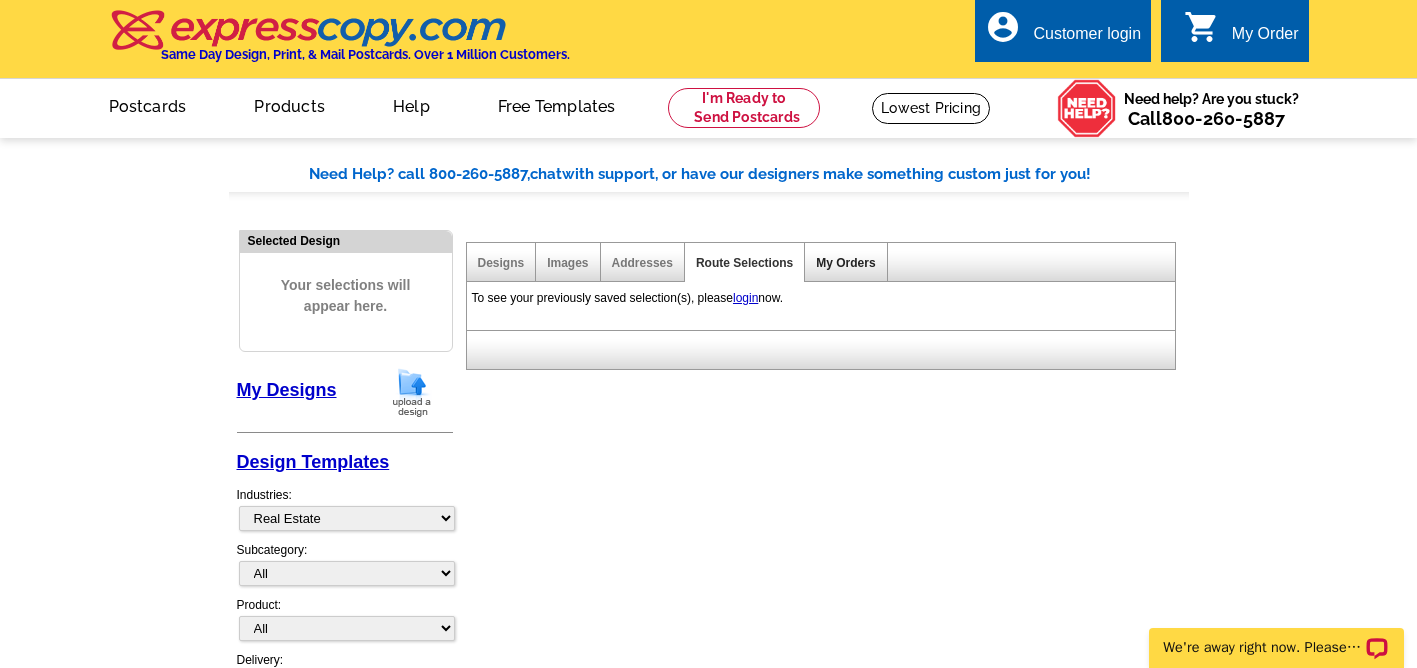 click on "My Orders" at bounding box center (845, 263) 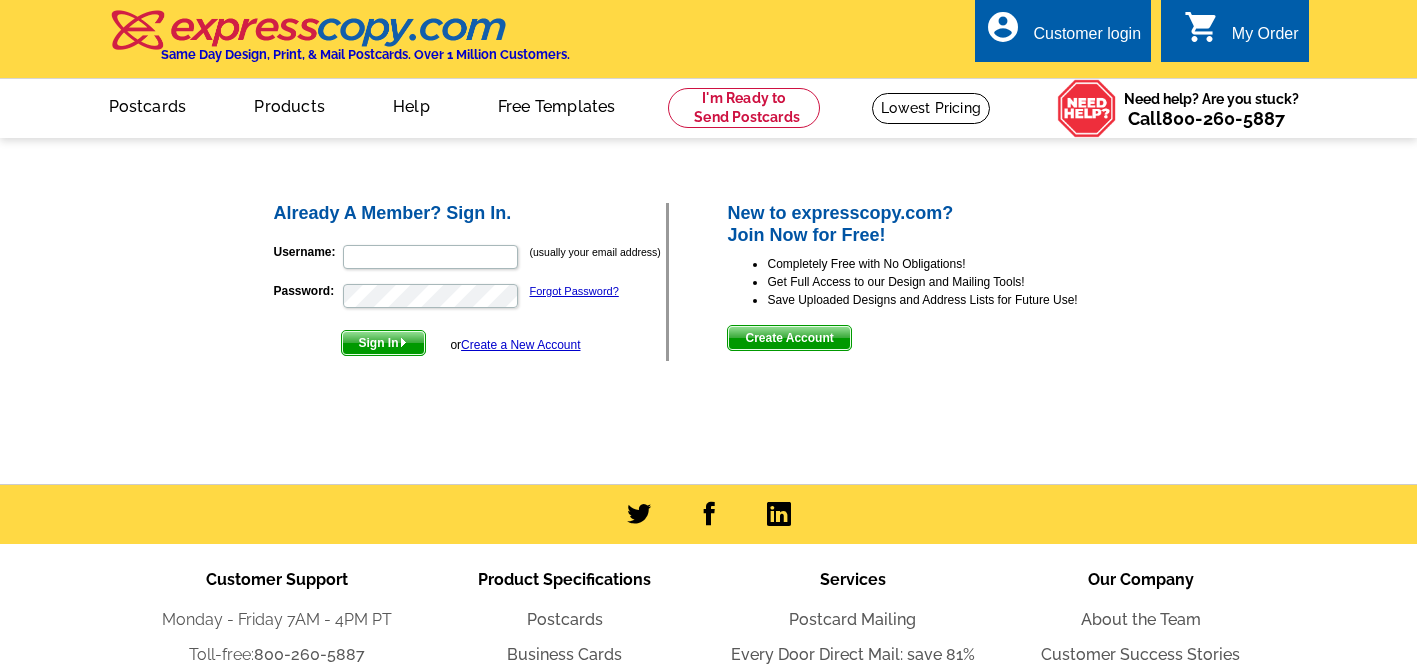 scroll, scrollTop: 0, scrollLeft: 0, axis: both 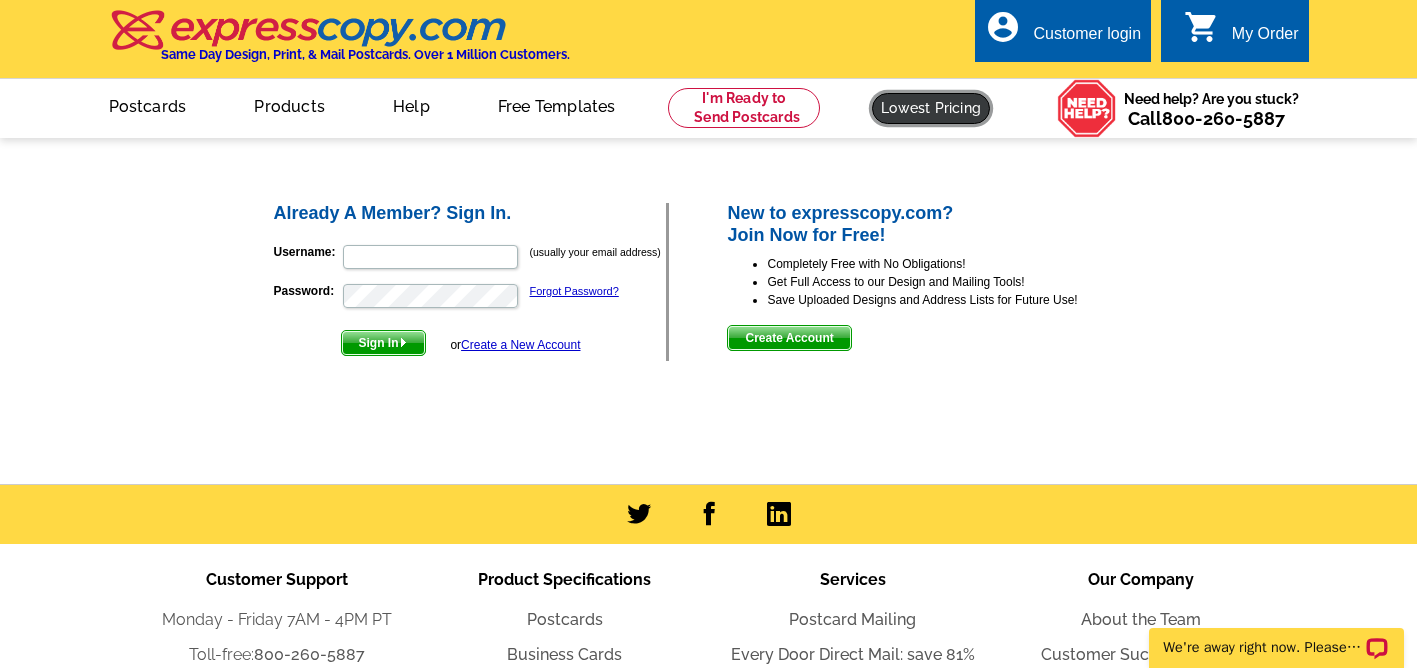 click at bounding box center [931, 108] 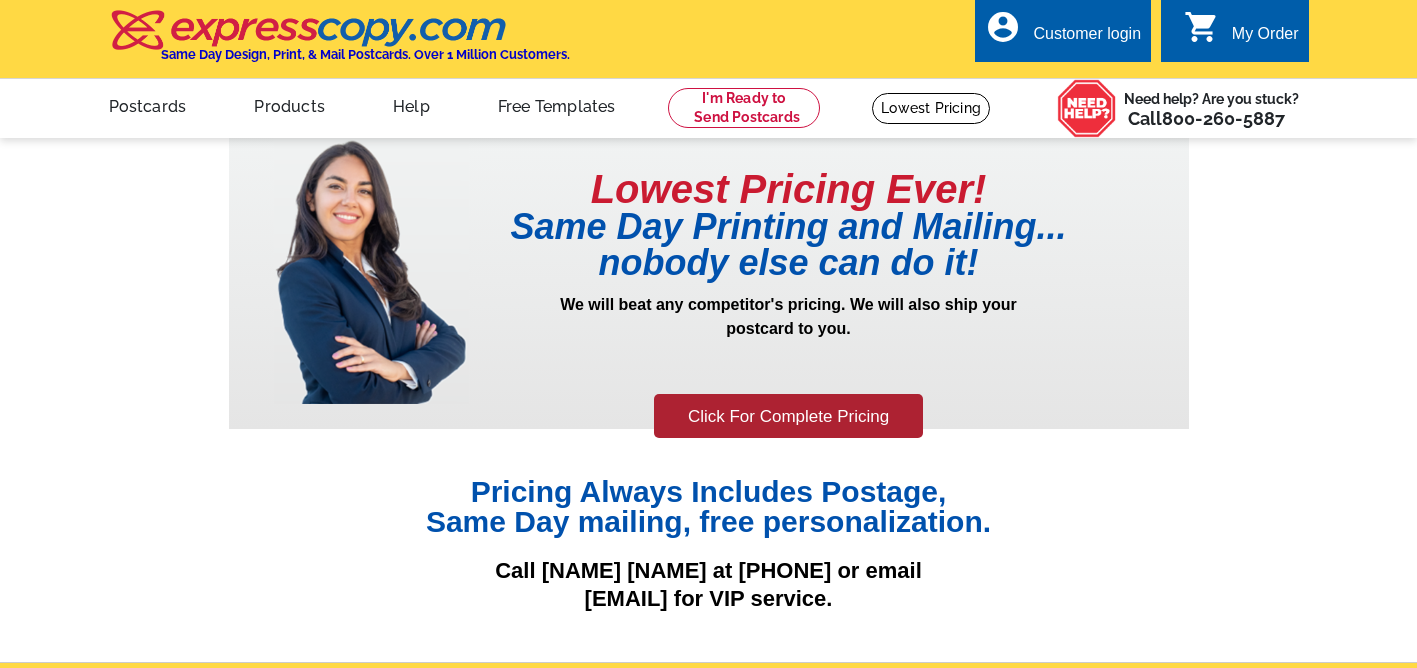 scroll, scrollTop: 0, scrollLeft: 0, axis: both 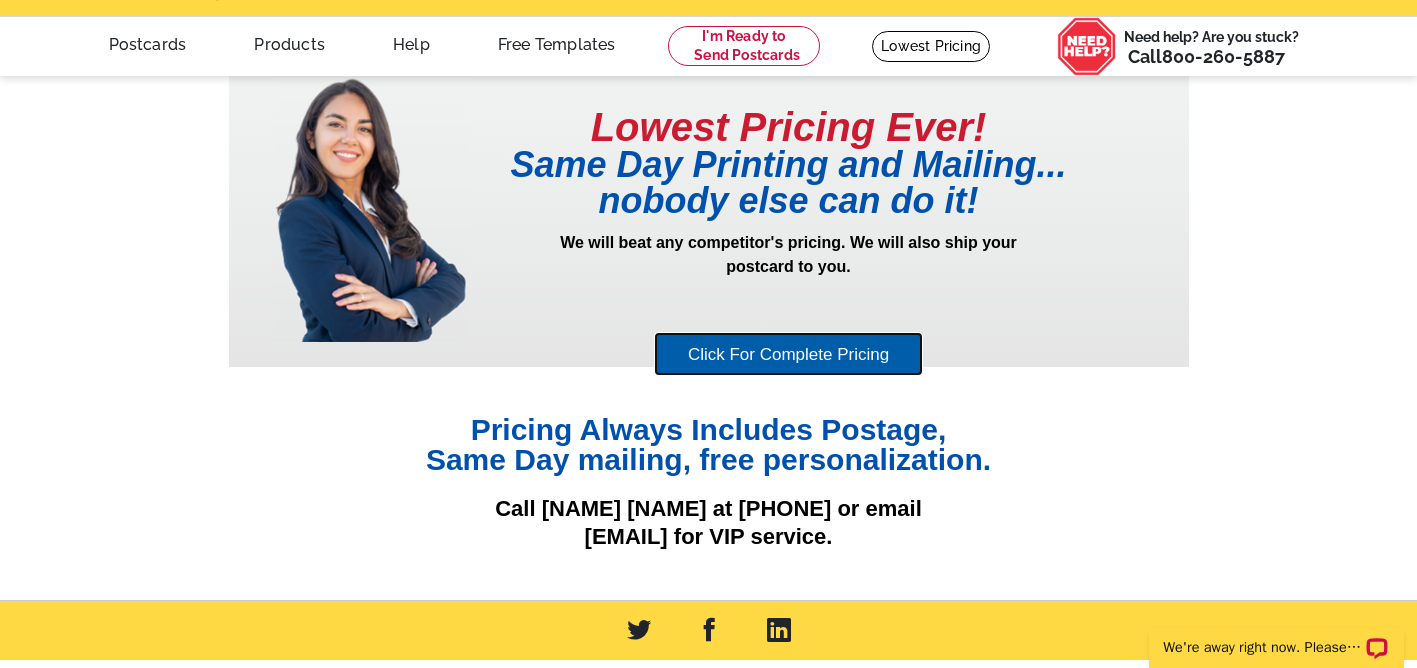 click on "Click For Complete Pricing" at bounding box center [788, 354] 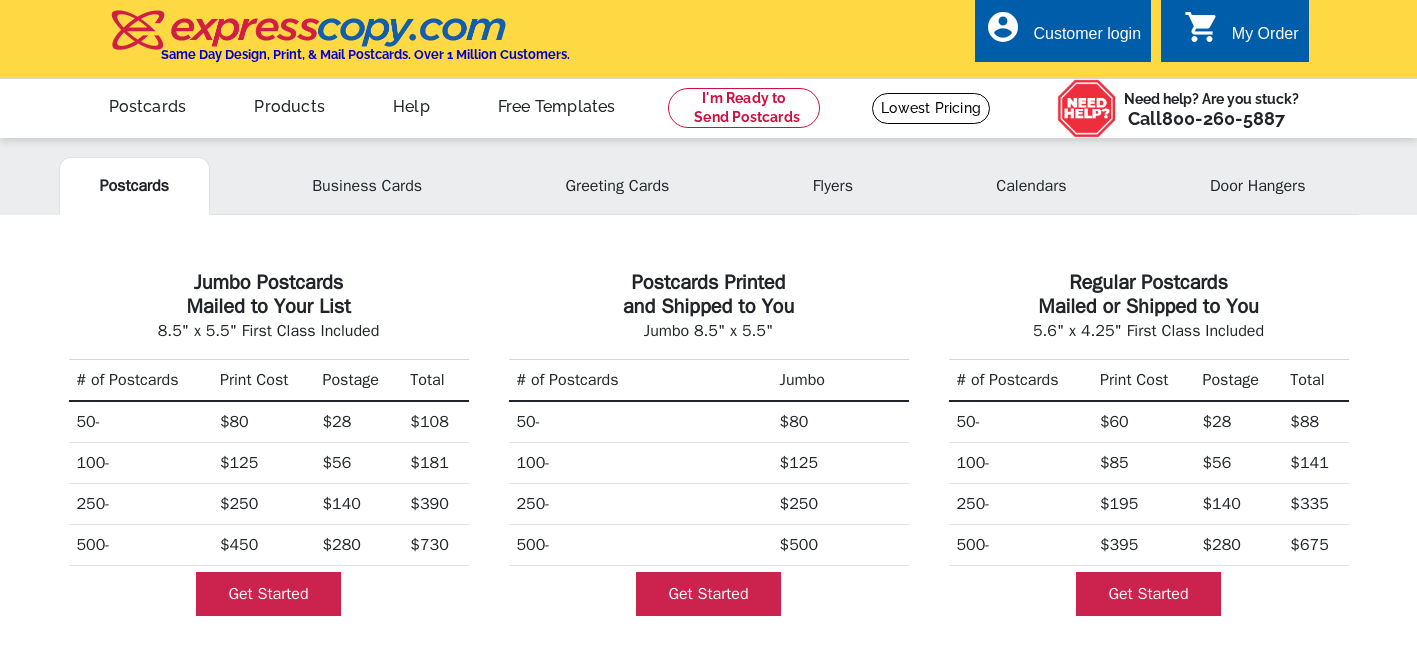 scroll, scrollTop: 0, scrollLeft: 0, axis: both 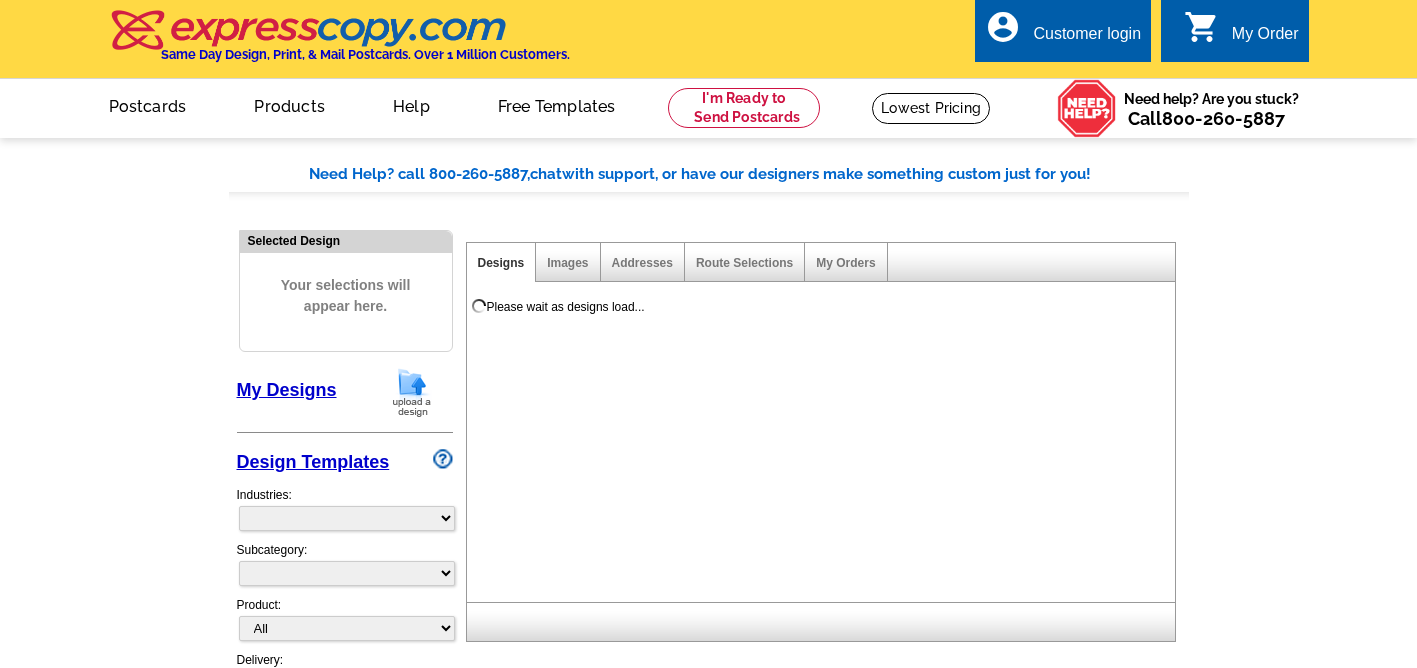 select 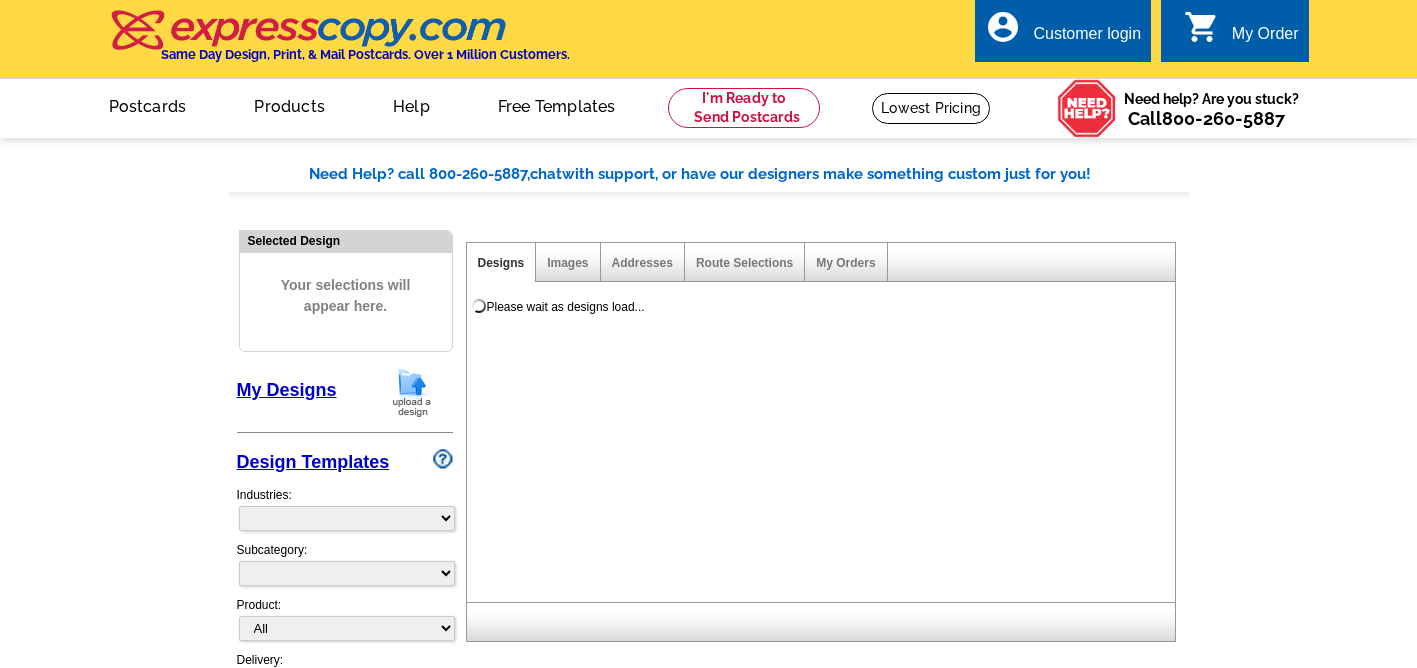 scroll, scrollTop: 0, scrollLeft: 0, axis: both 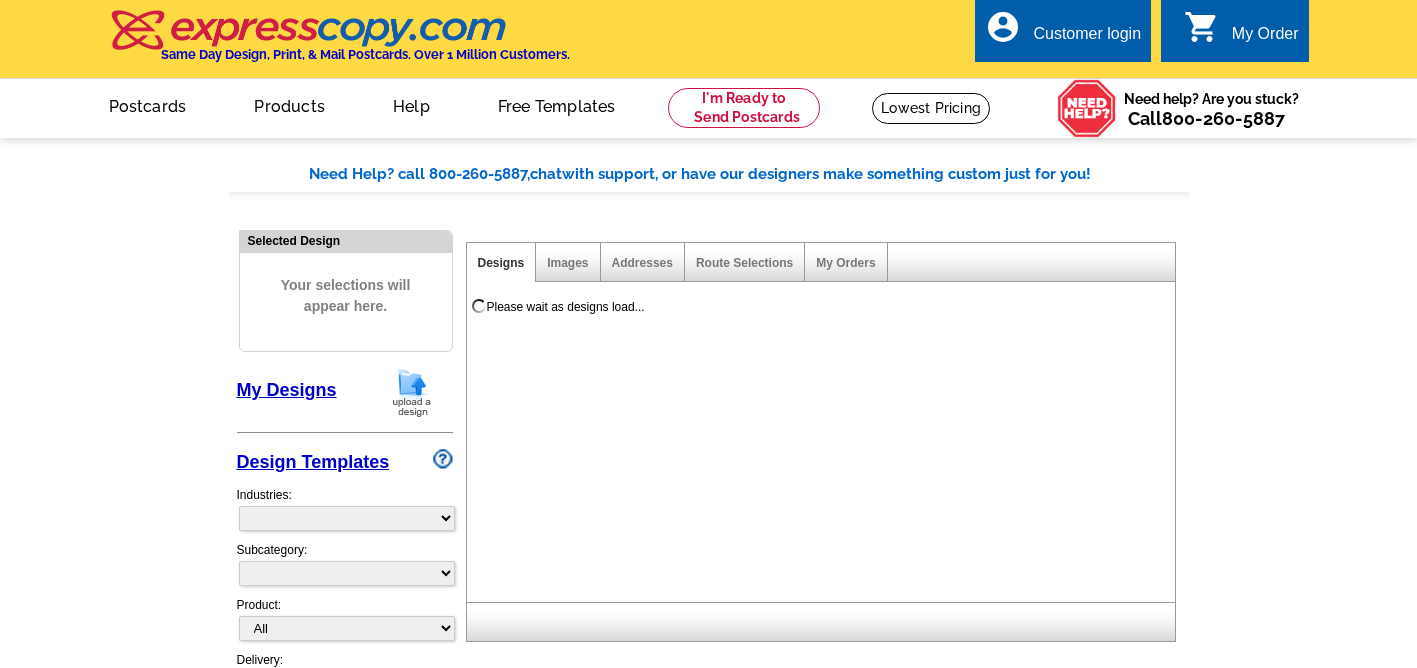 select on "785" 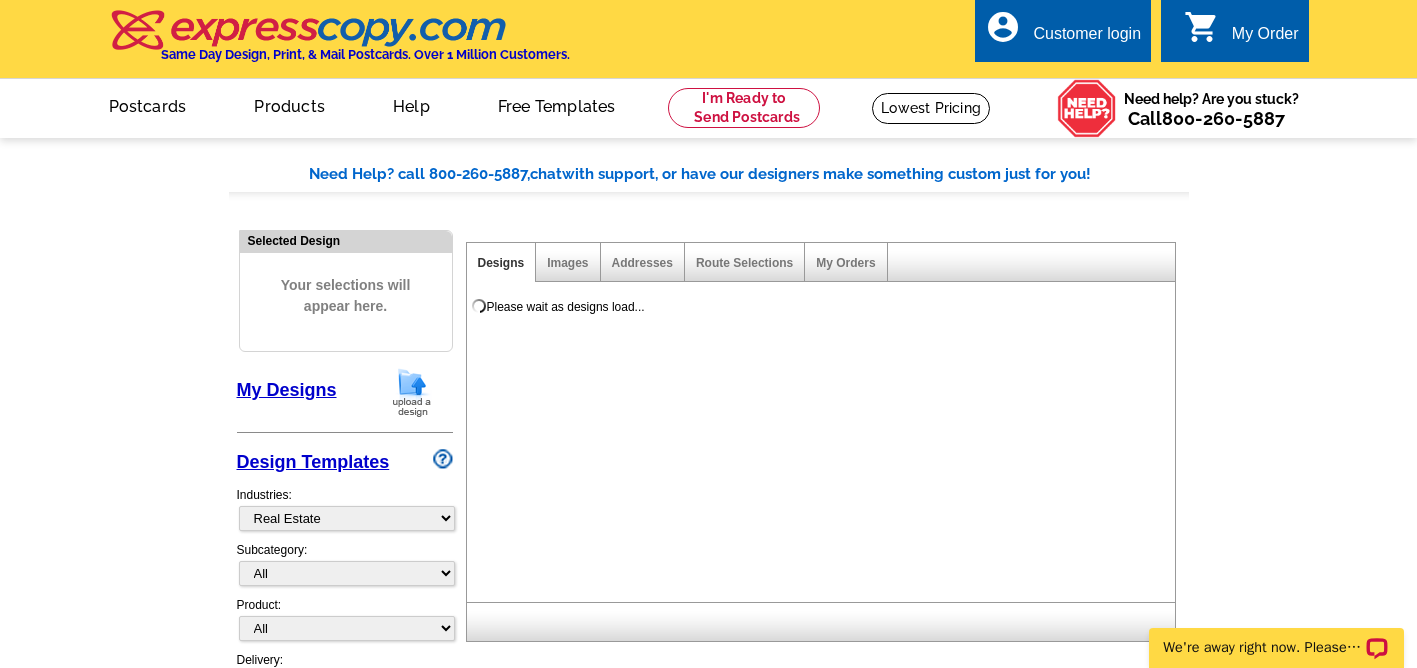 scroll, scrollTop: 0, scrollLeft: 0, axis: both 